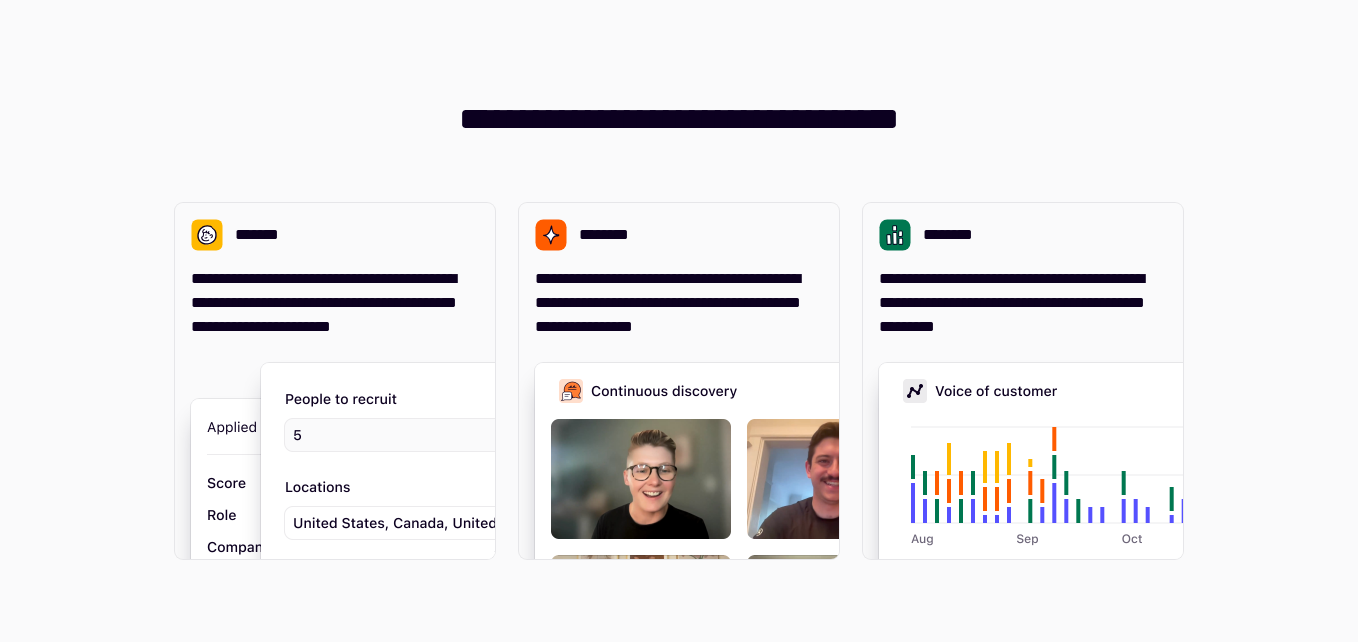 scroll, scrollTop: 0, scrollLeft: 0, axis: both 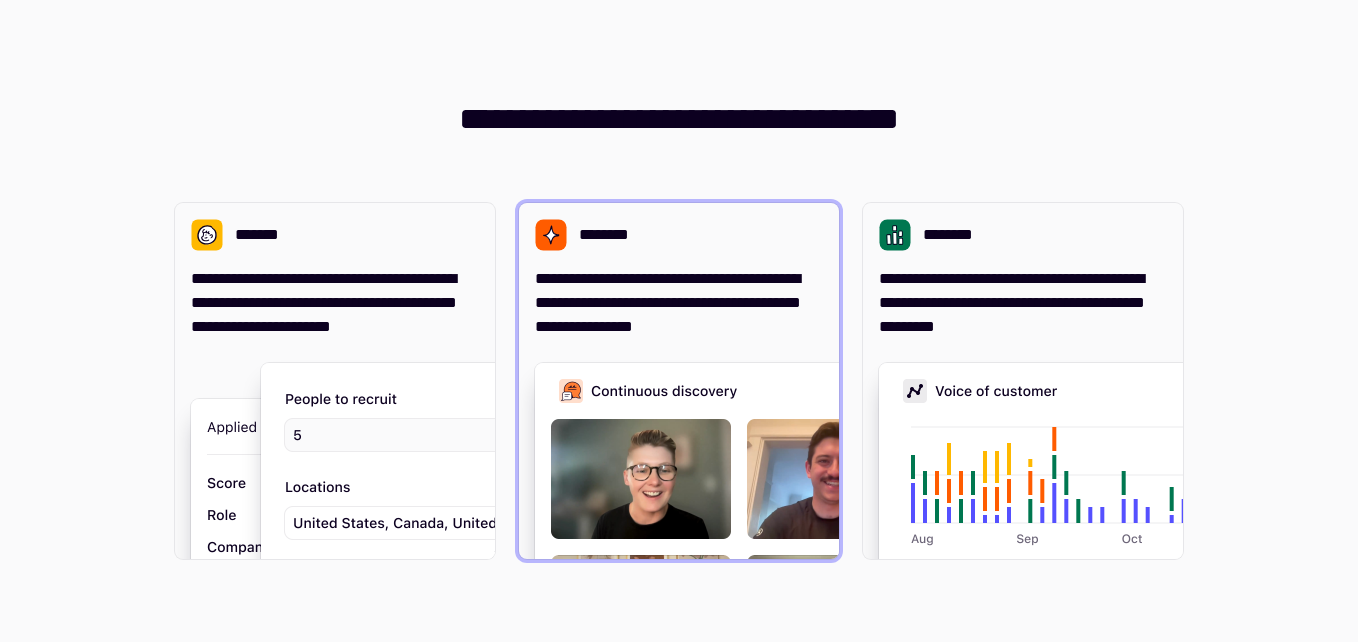 click on "**********" at bounding box center (679, 381) 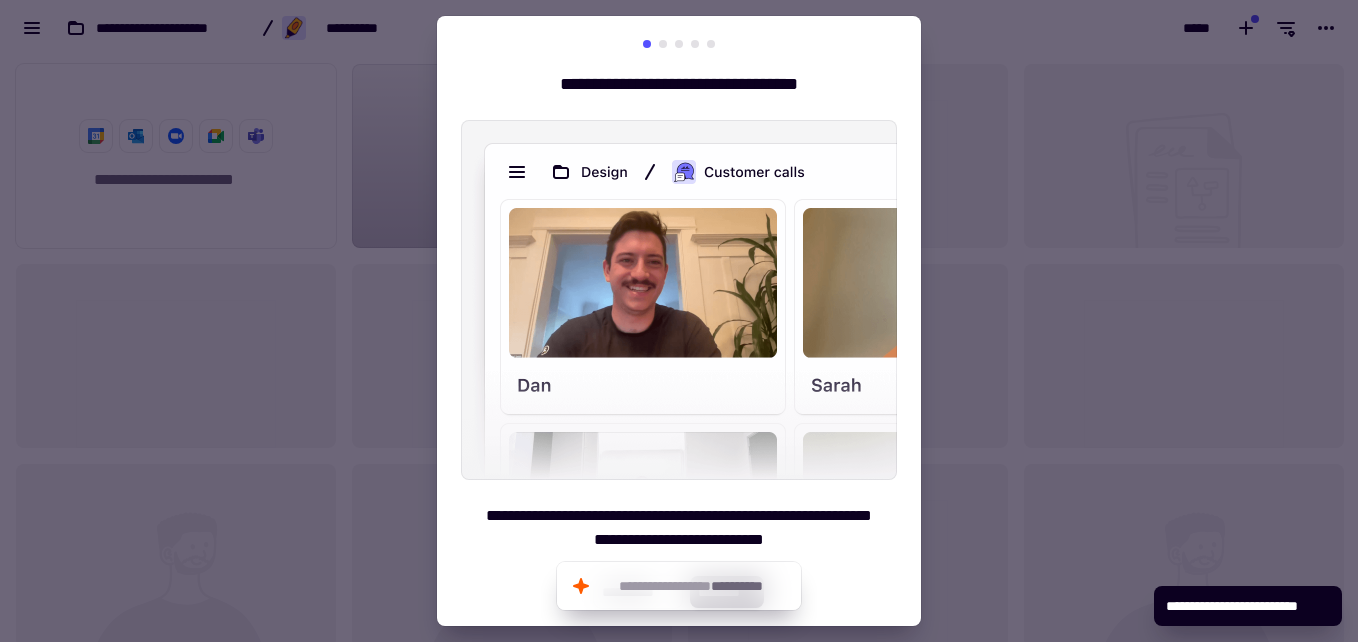 scroll, scrollTop: 16, scrollLeft: 16, axis: both 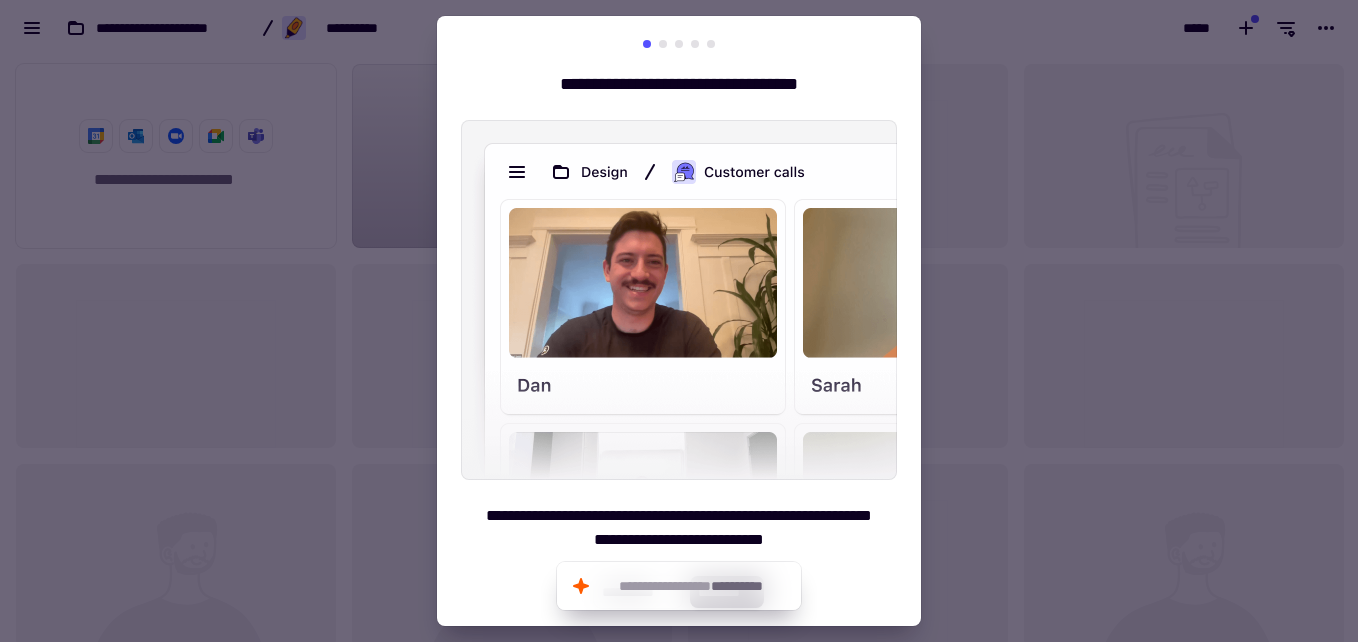 click at bounding box center [663, 44] 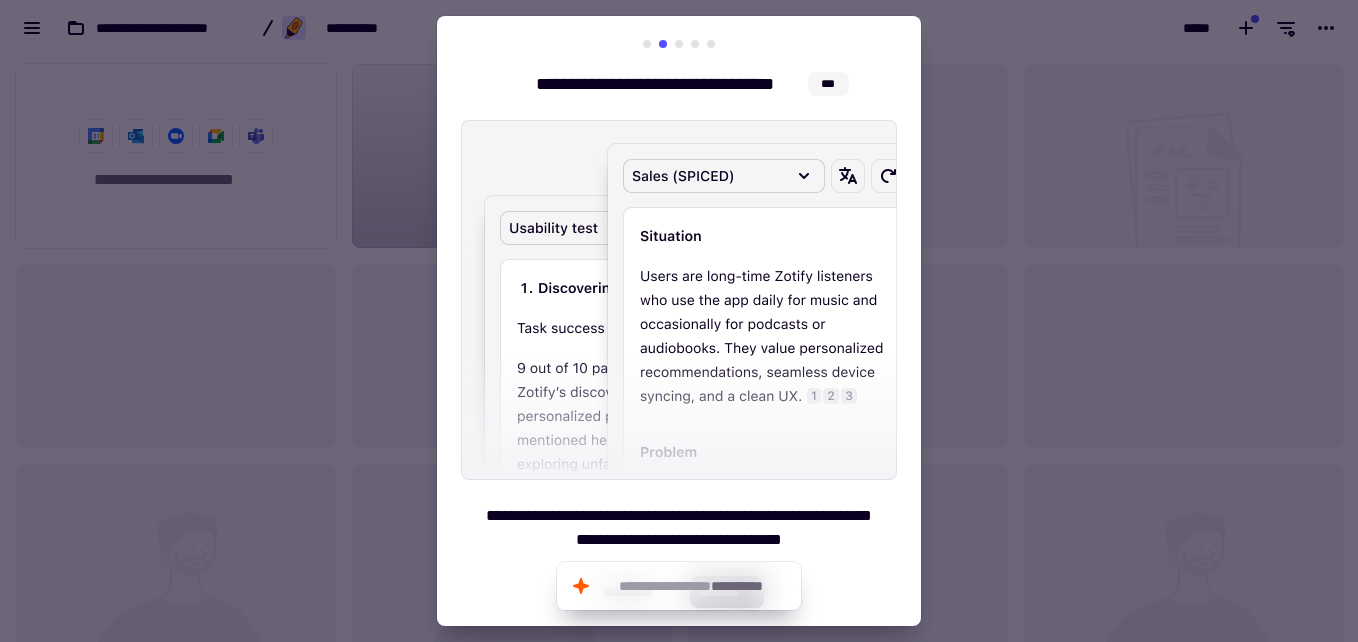 click at bounding box center [679, 44] 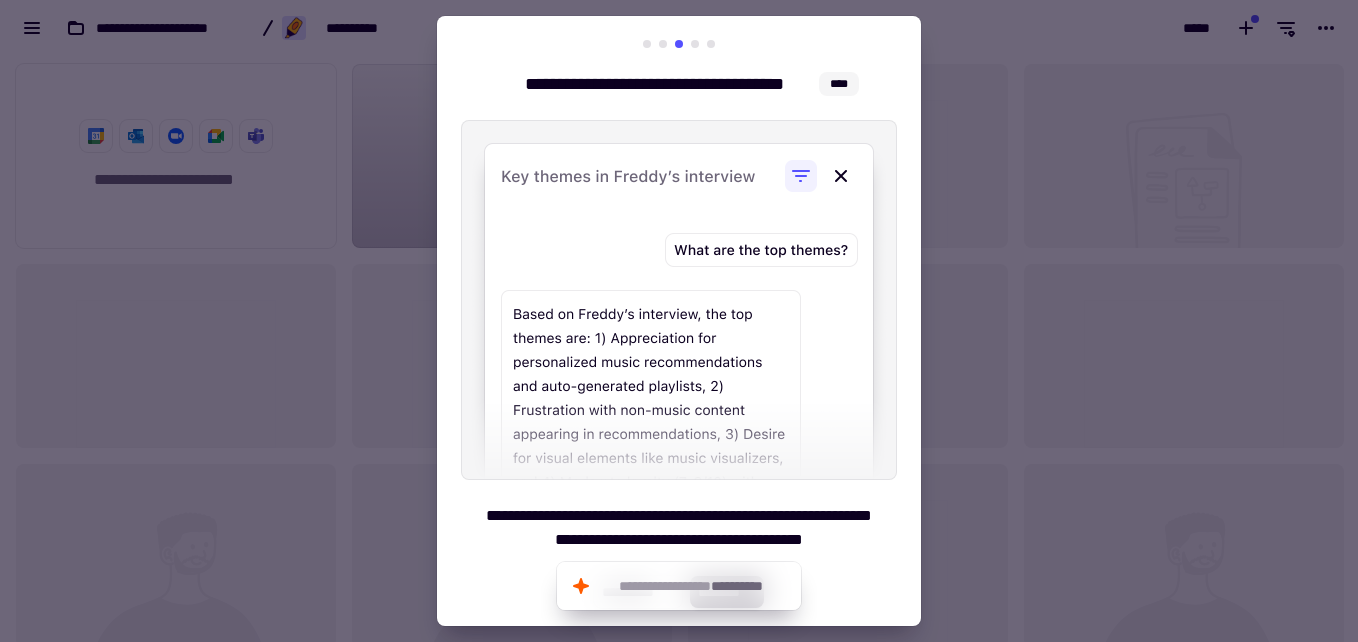 click at bounding box center (695, 44) 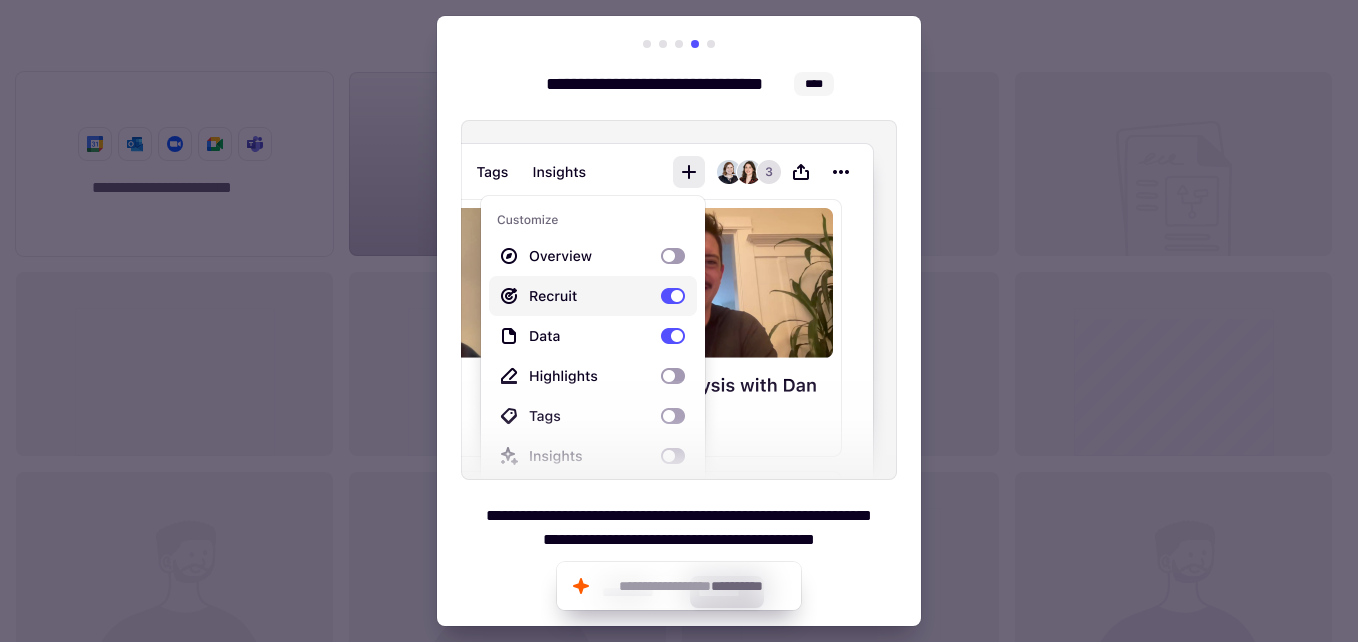 scroll, scrollTop: 571, scrollLeft: 1328, axis: both 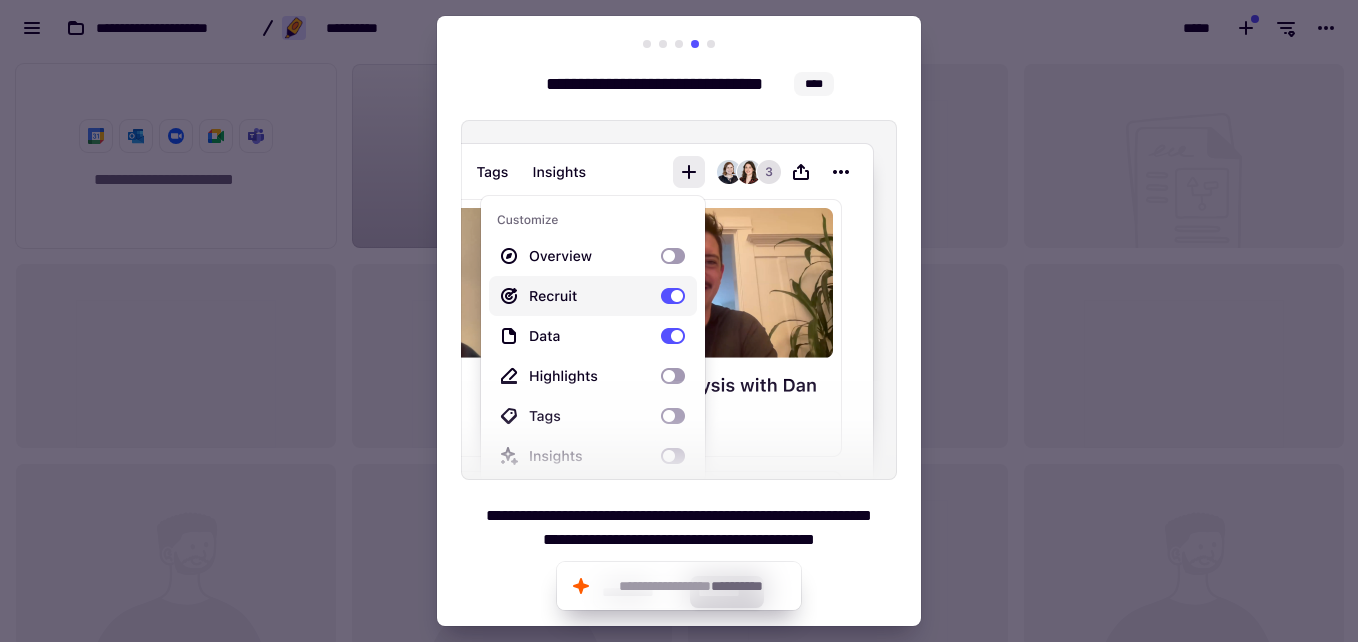 click at bounding box center [711, 44] 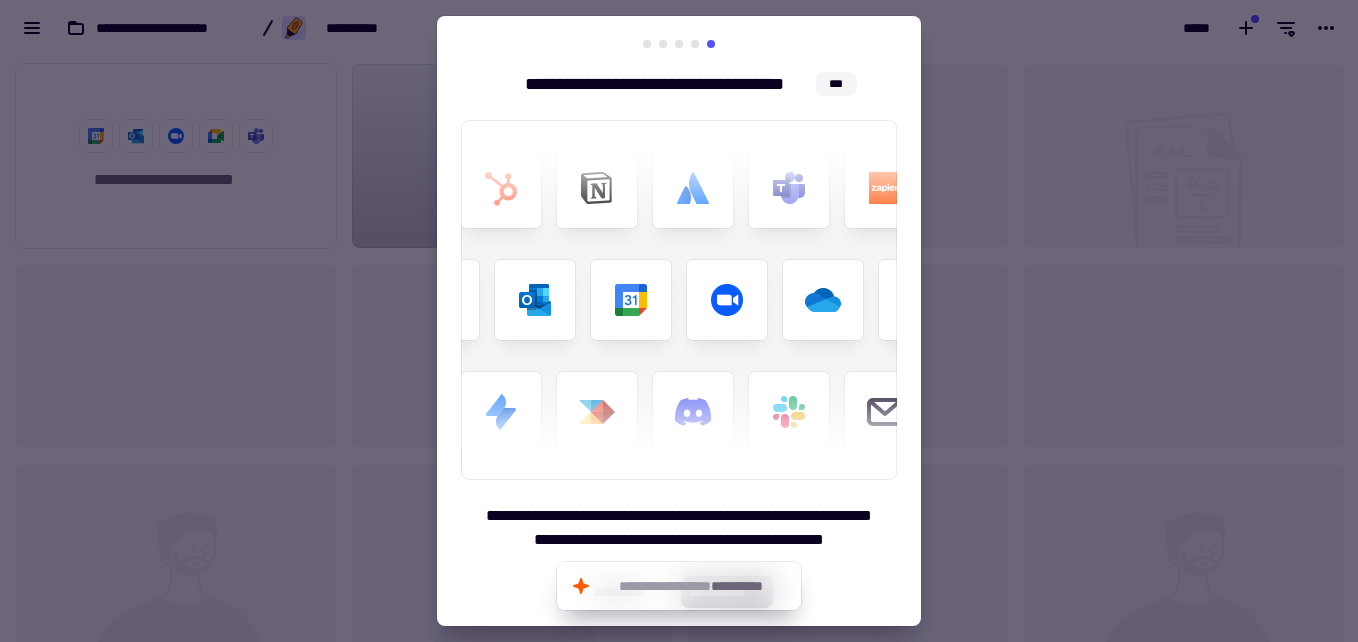 click at bounding box center (679, 321) 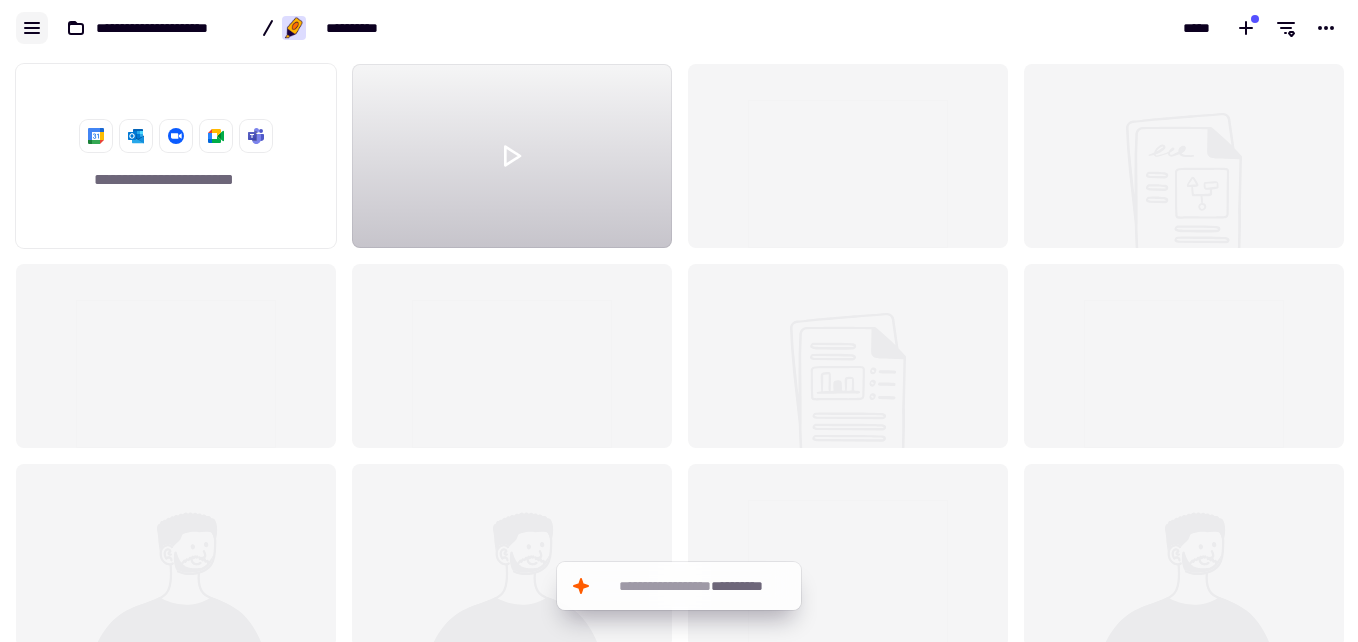 click 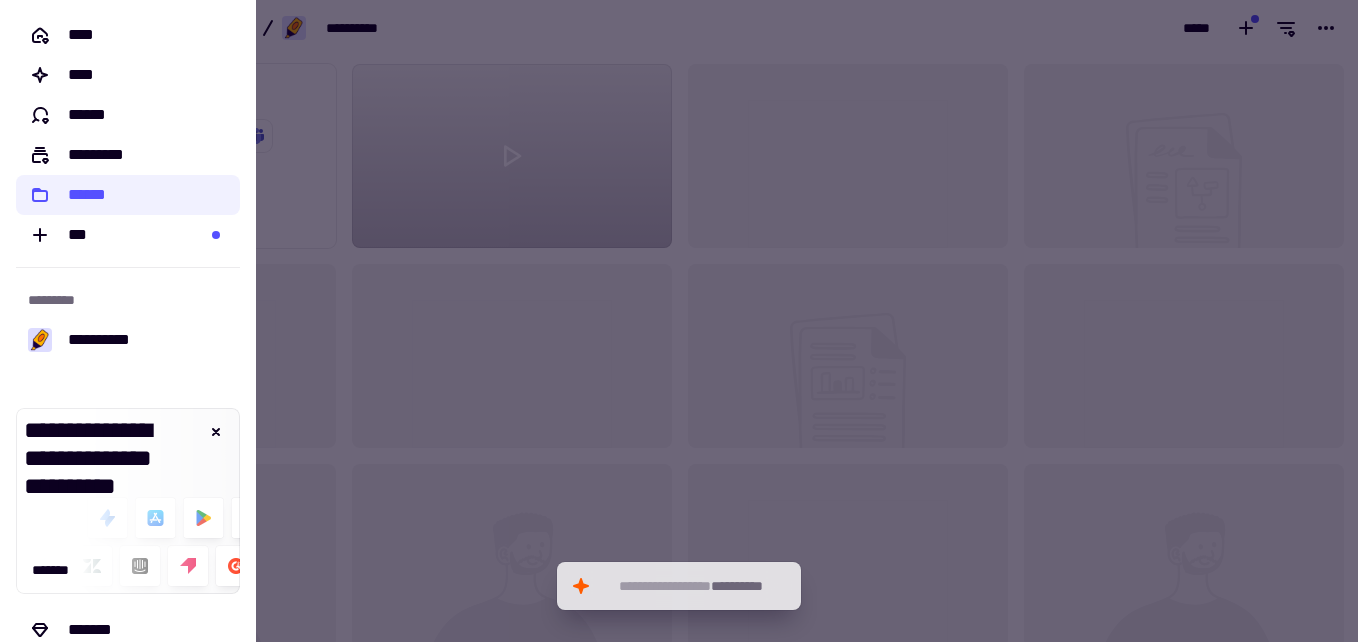 scroll, scrollTop: 0, scrollLeft: 0, axis: both 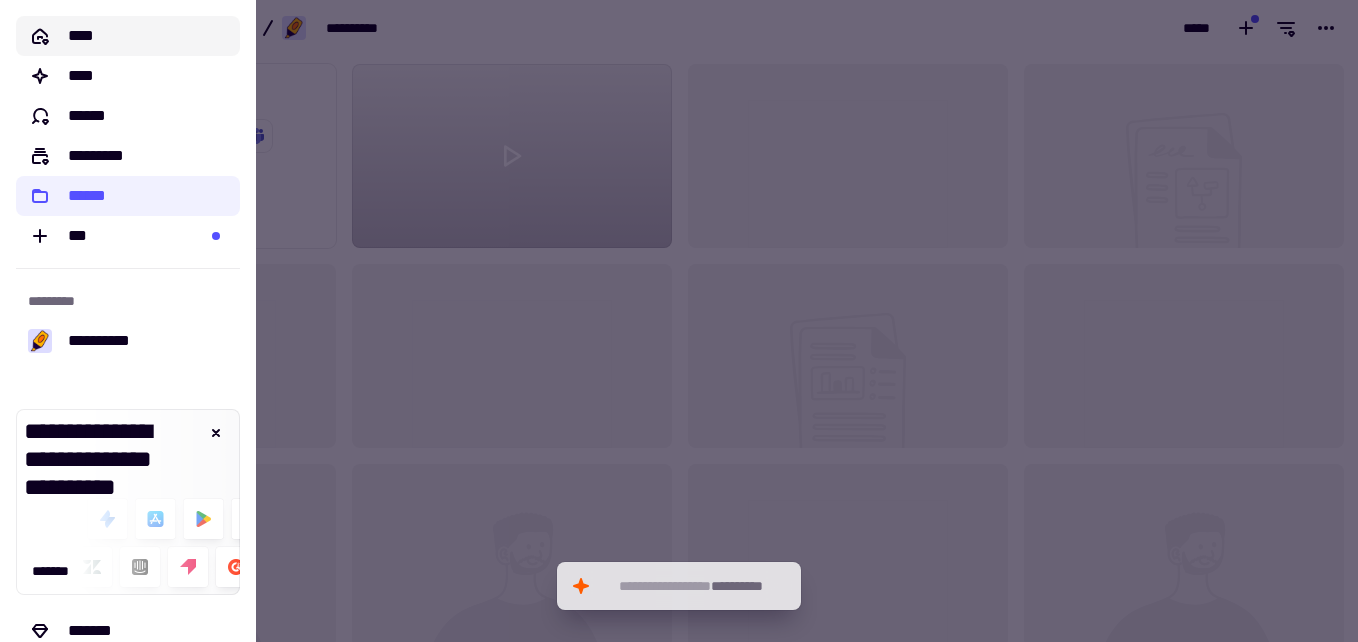 click on "****" 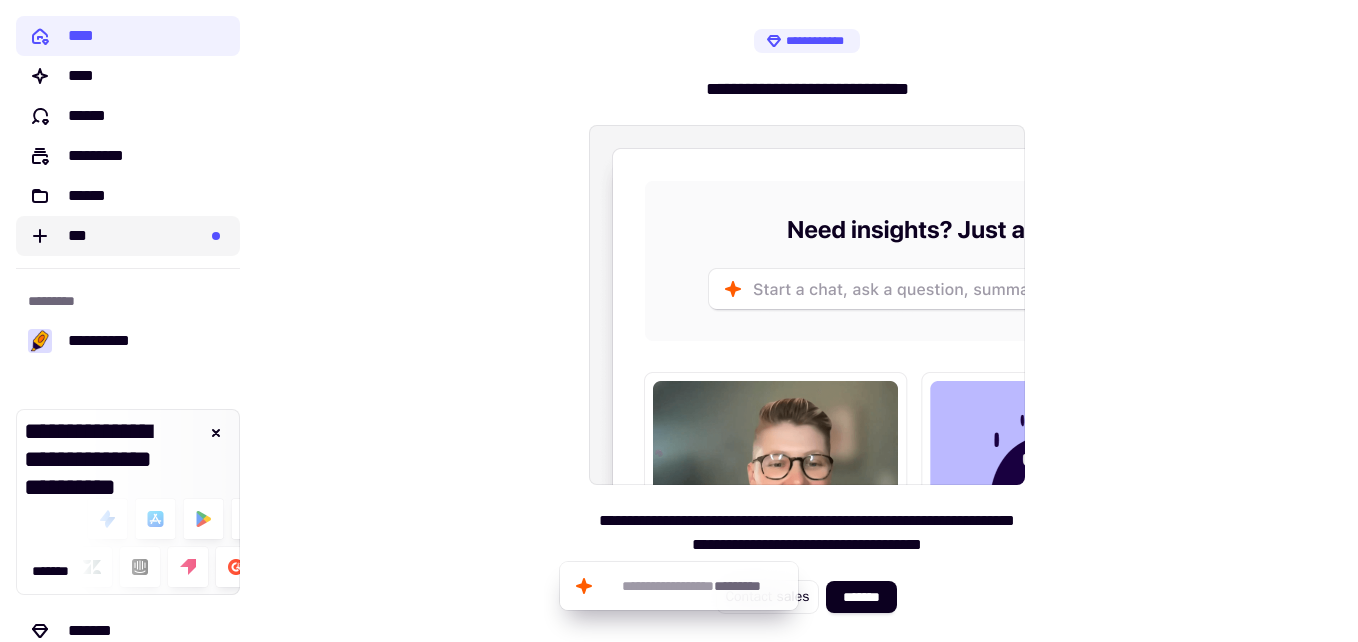 click on "***" 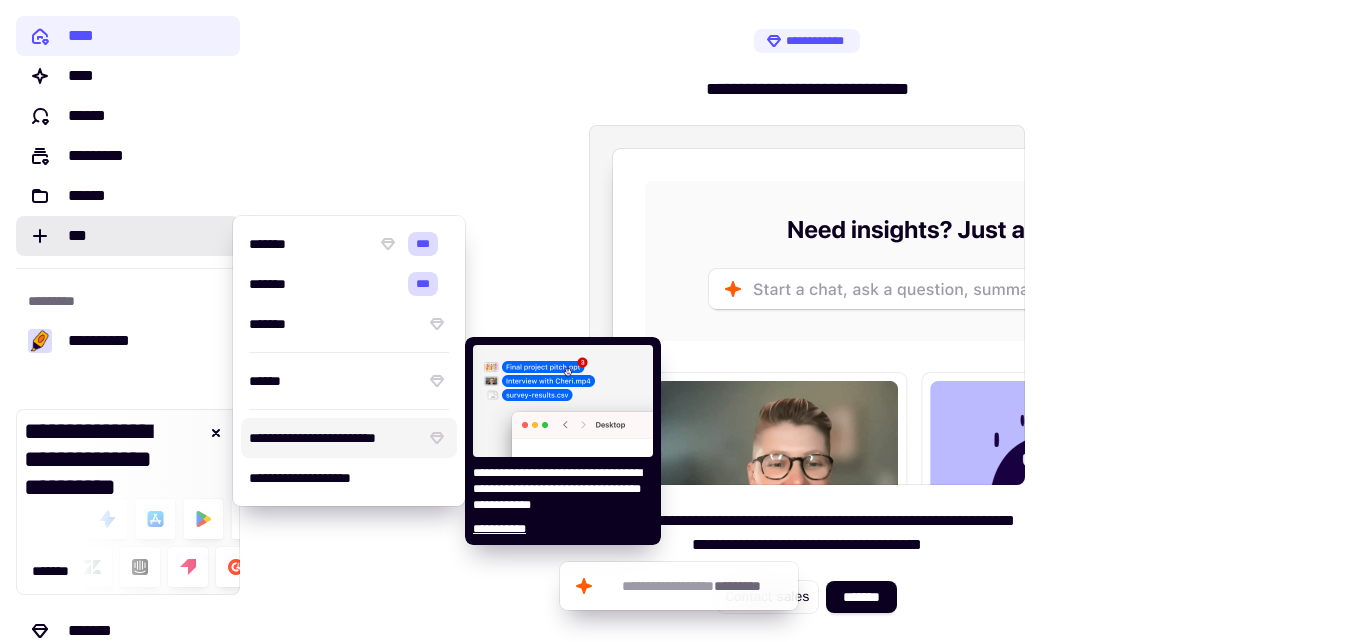 click on "**********" at bounding box center (333, 438) 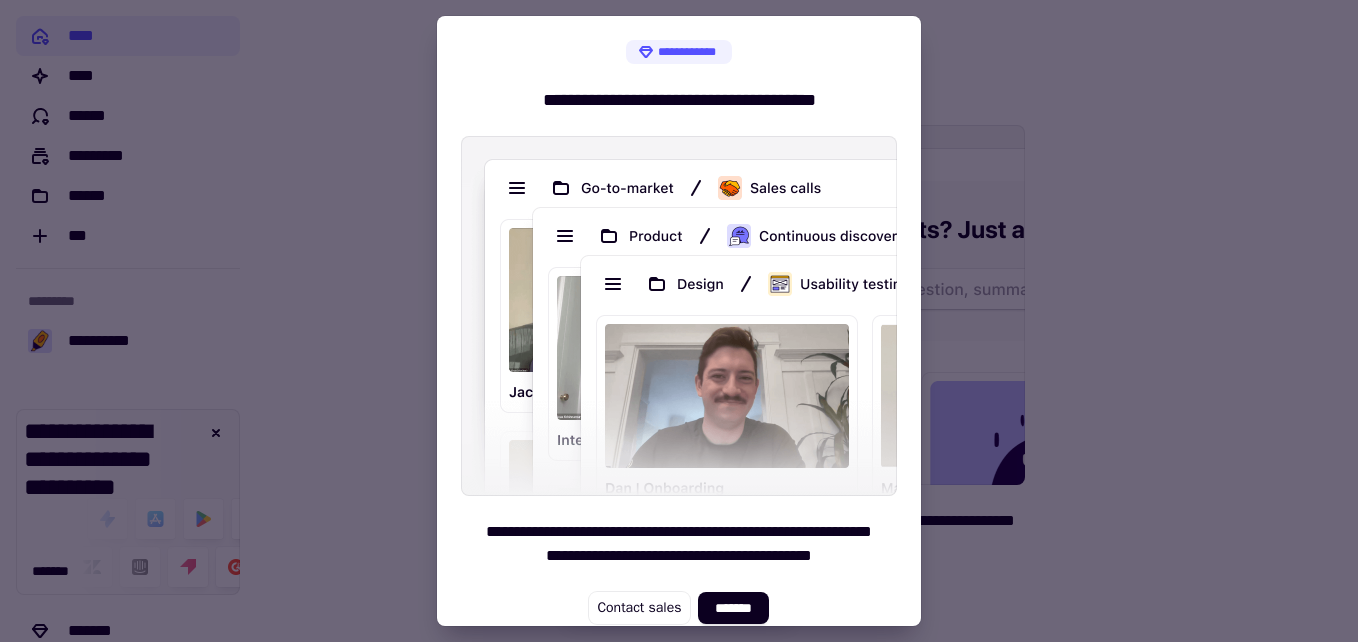 click at bounding box center (679, 321) 